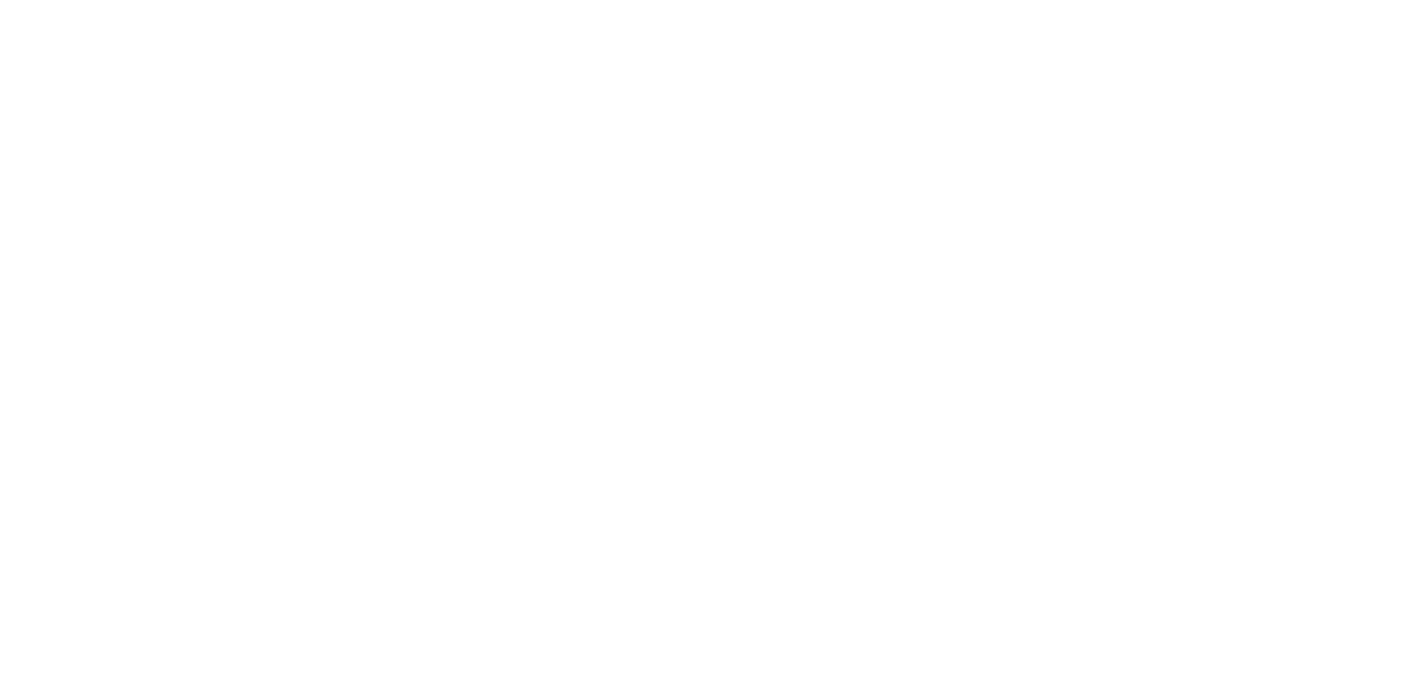 scroll, scrollTop: 0, scrollLeft: 0, axis: both 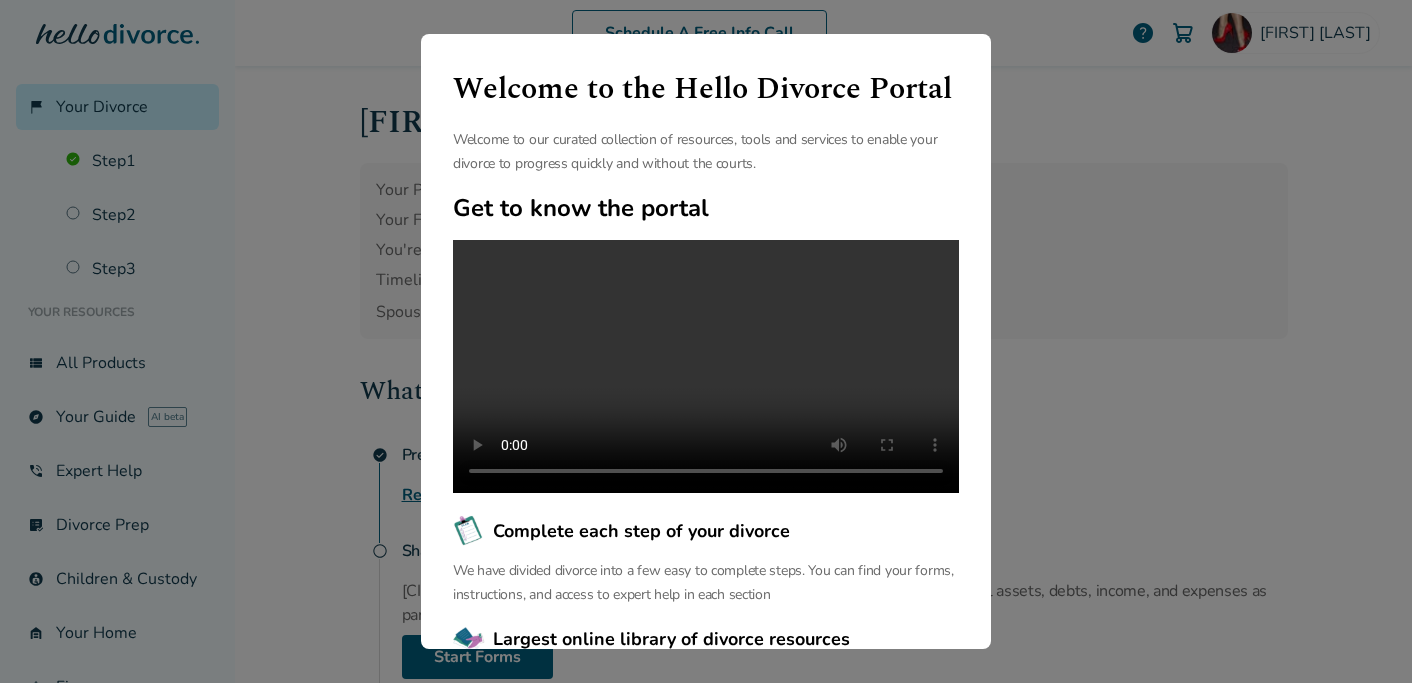 click on "Welcome to the Hello Divorce Portal Welcome to our curated collection of resources, tools and services to enable your divorce to progress quickly and without the courts. Get to know the portal Complete each step of your divorce We have divided divorce into a few easy to complete steps. You can find your forms, instructions, and access to expert help in each section Largest online library of divorce resources We have the largest free online library of articles and resources that help you navigate your unique divorce journey. We support you before, during and after your divorce. Continue" at bounding box center (706, 341) 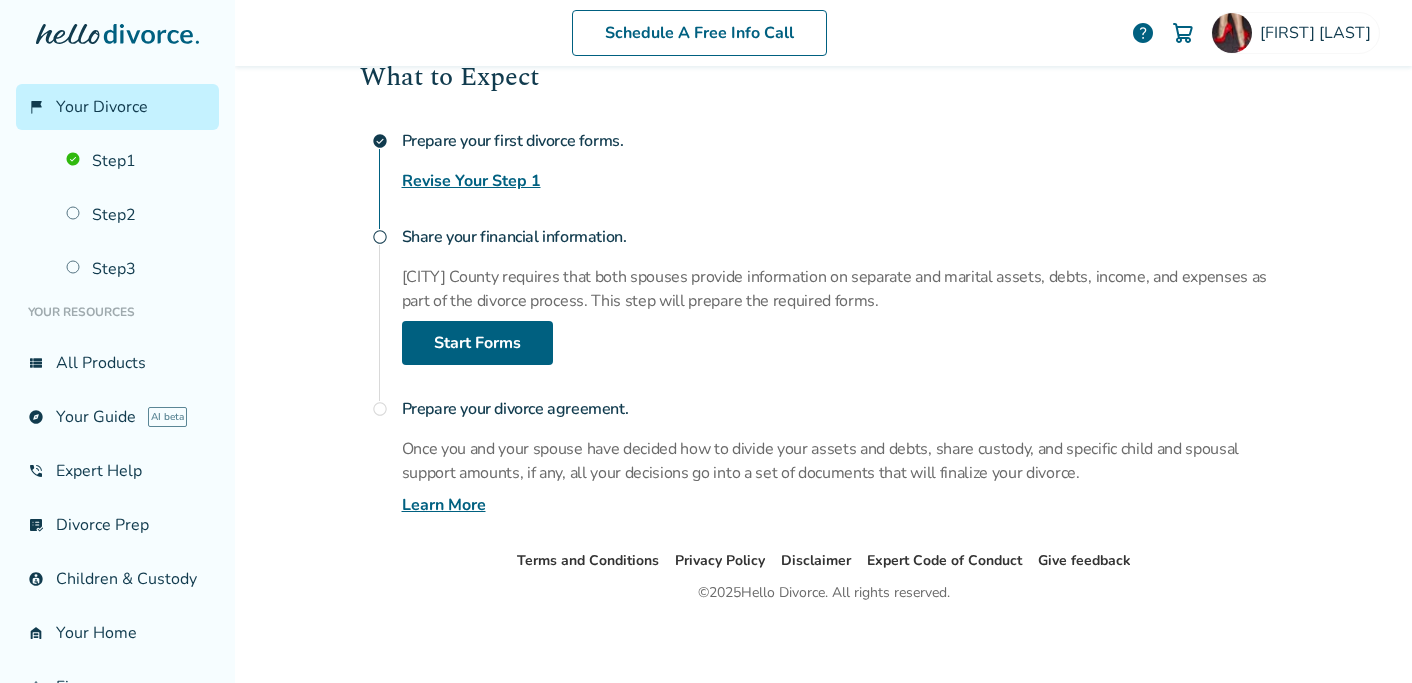 scroll, scrollTop: 316, scrollLeft: 0, axis: vertical 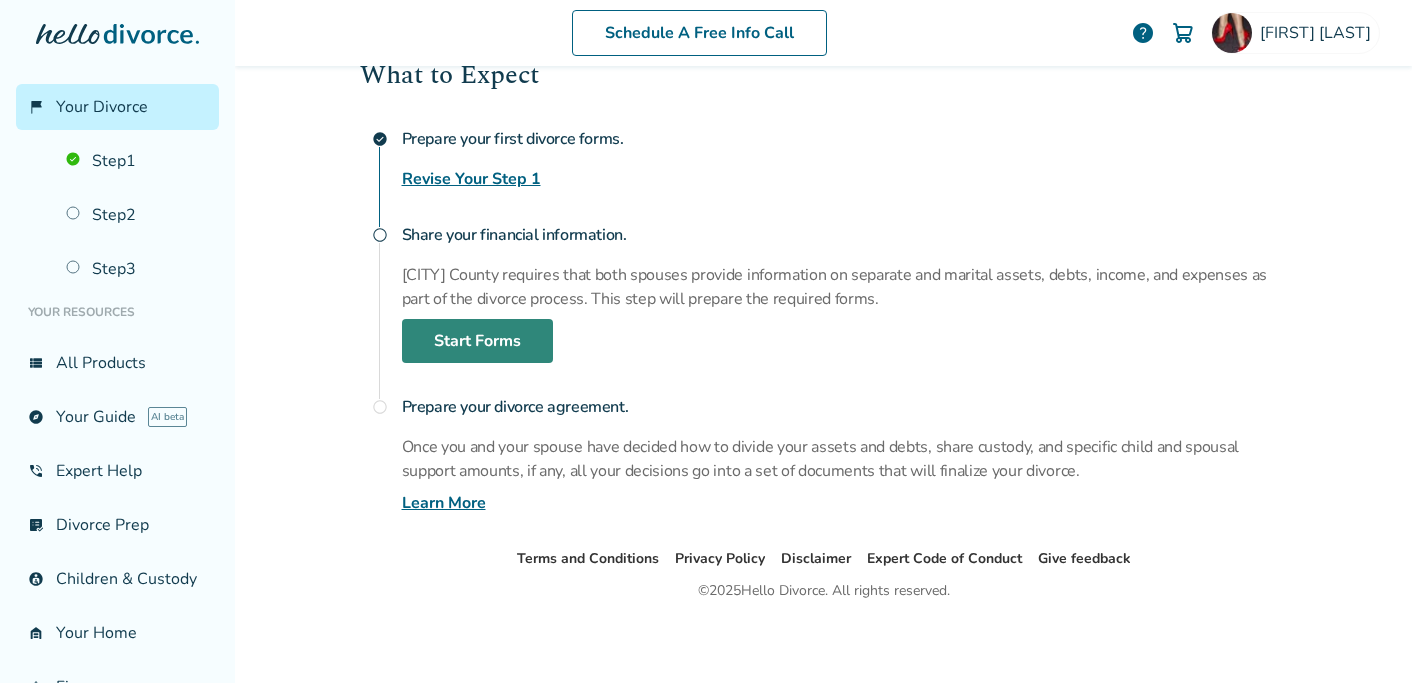click on "Start Forms" at bounding box center (477, 341) 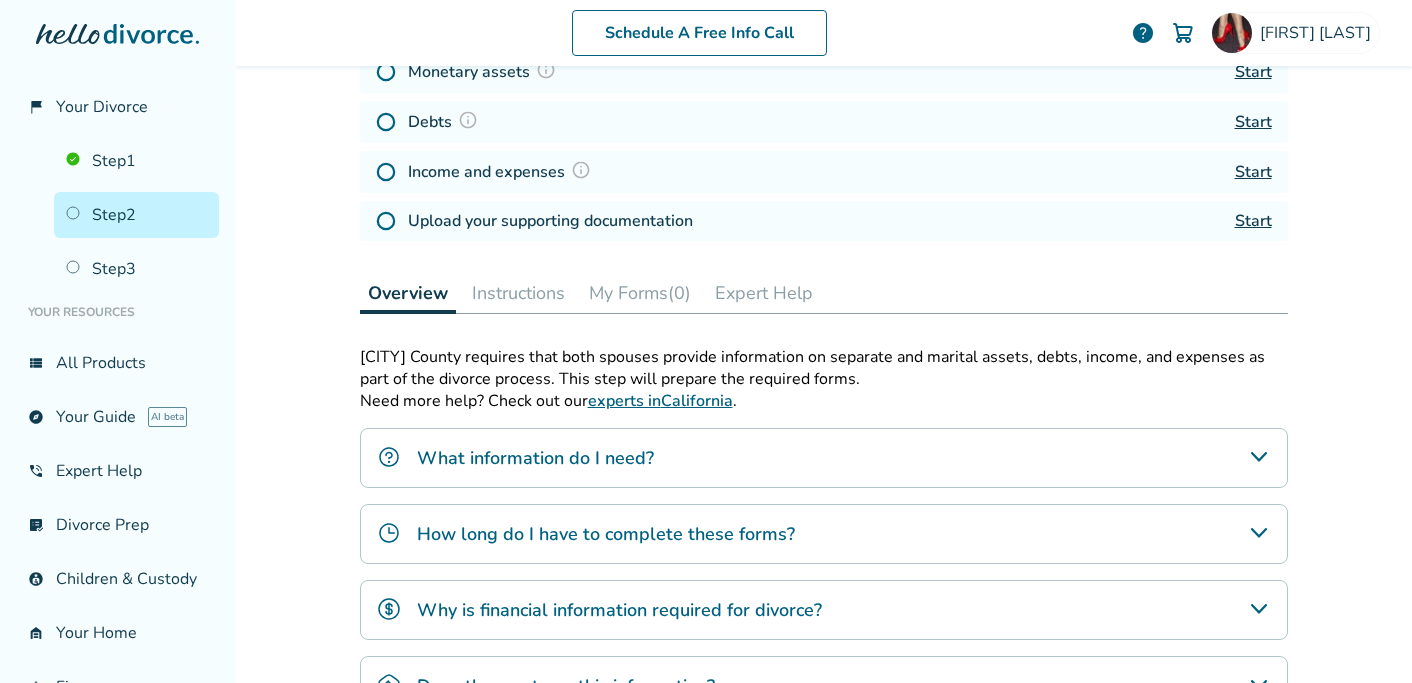 scroll, scrollTop: 98, scrollLeft: 0, axis: vertical 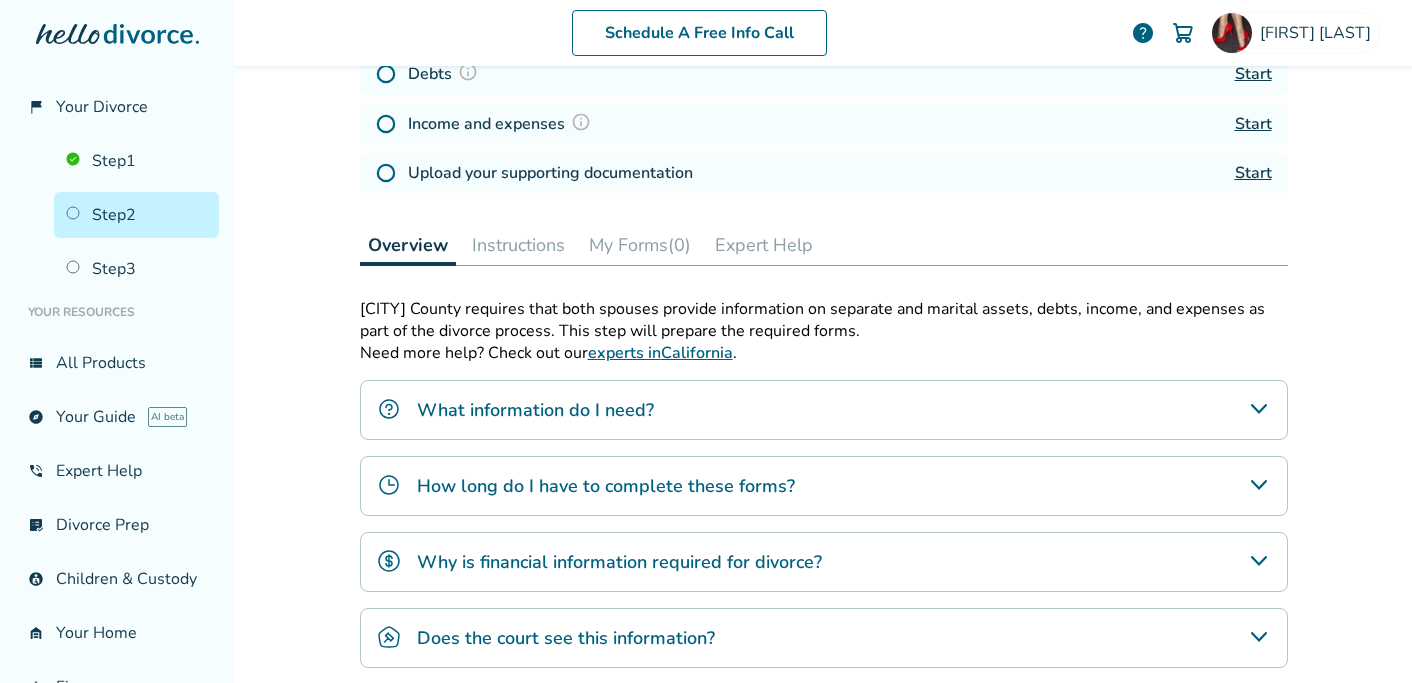 click 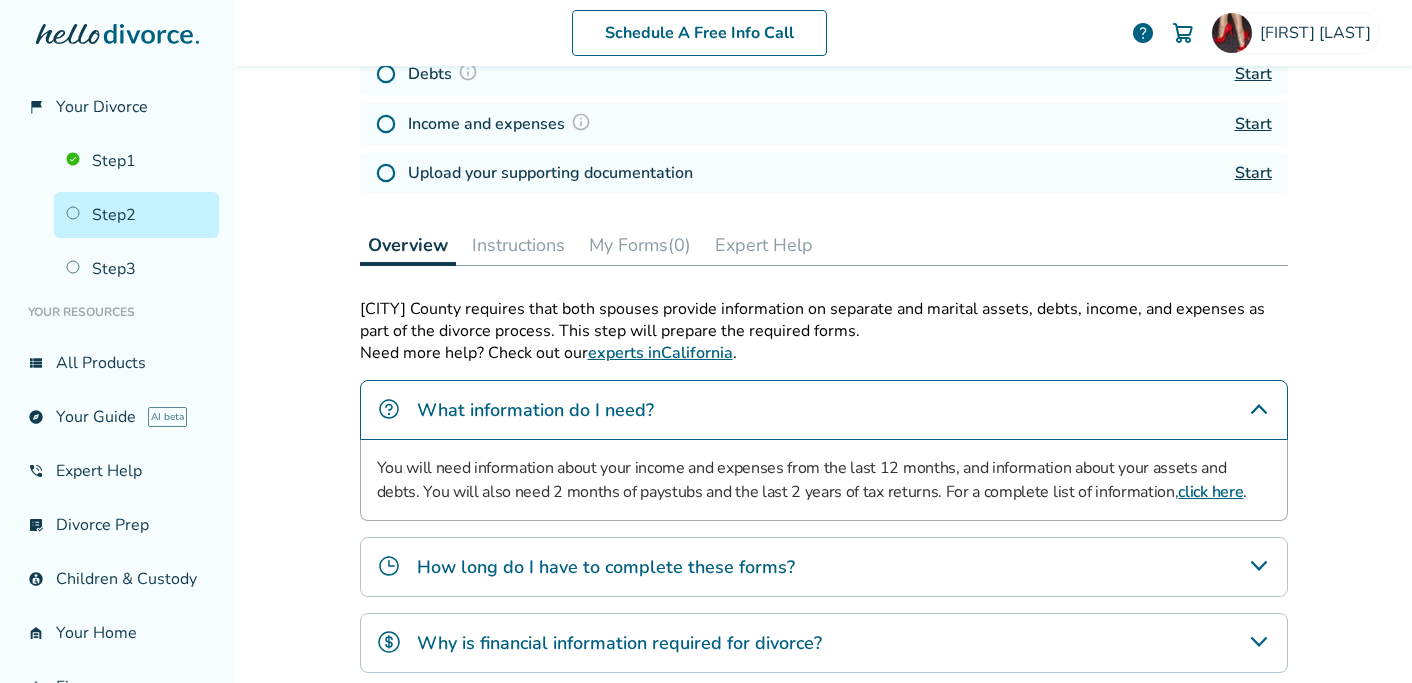 click on "click here" at bounding box center [1210, 492] 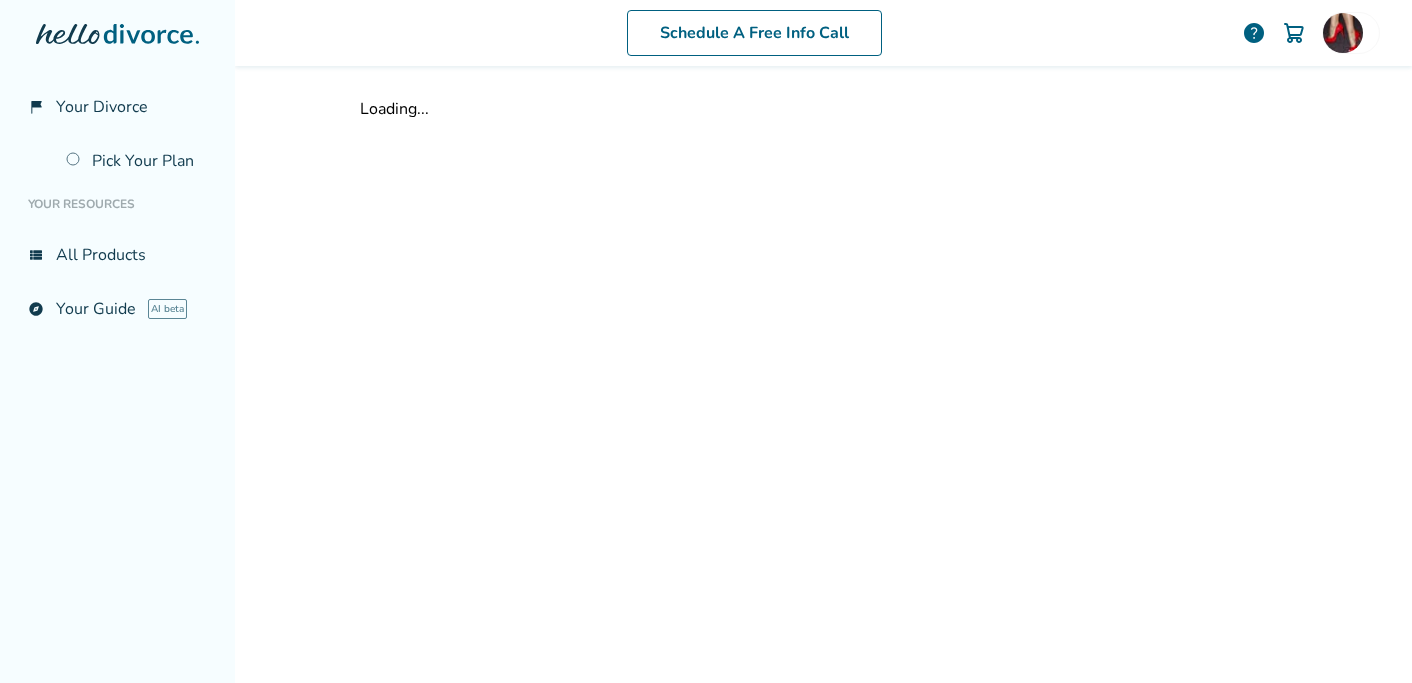 scroll, scrollTop: 0, scrollLeft: 0, axis: both 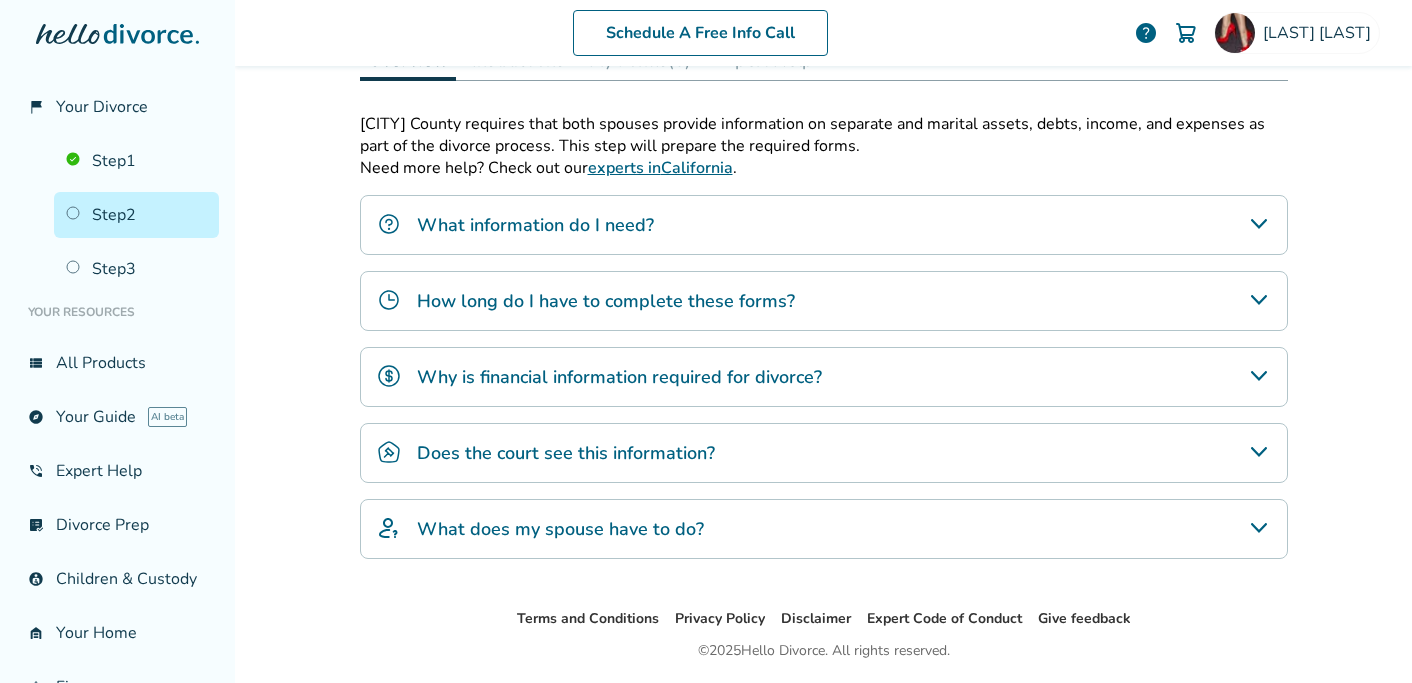 click 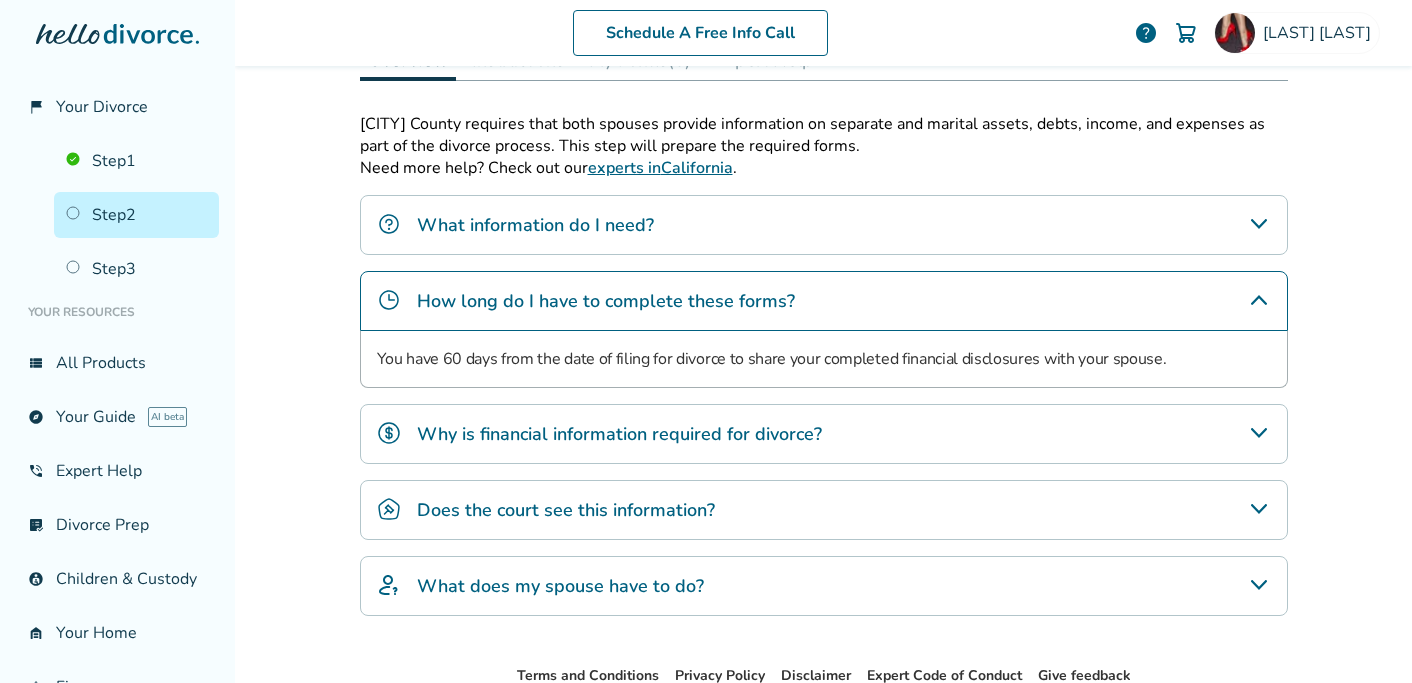click 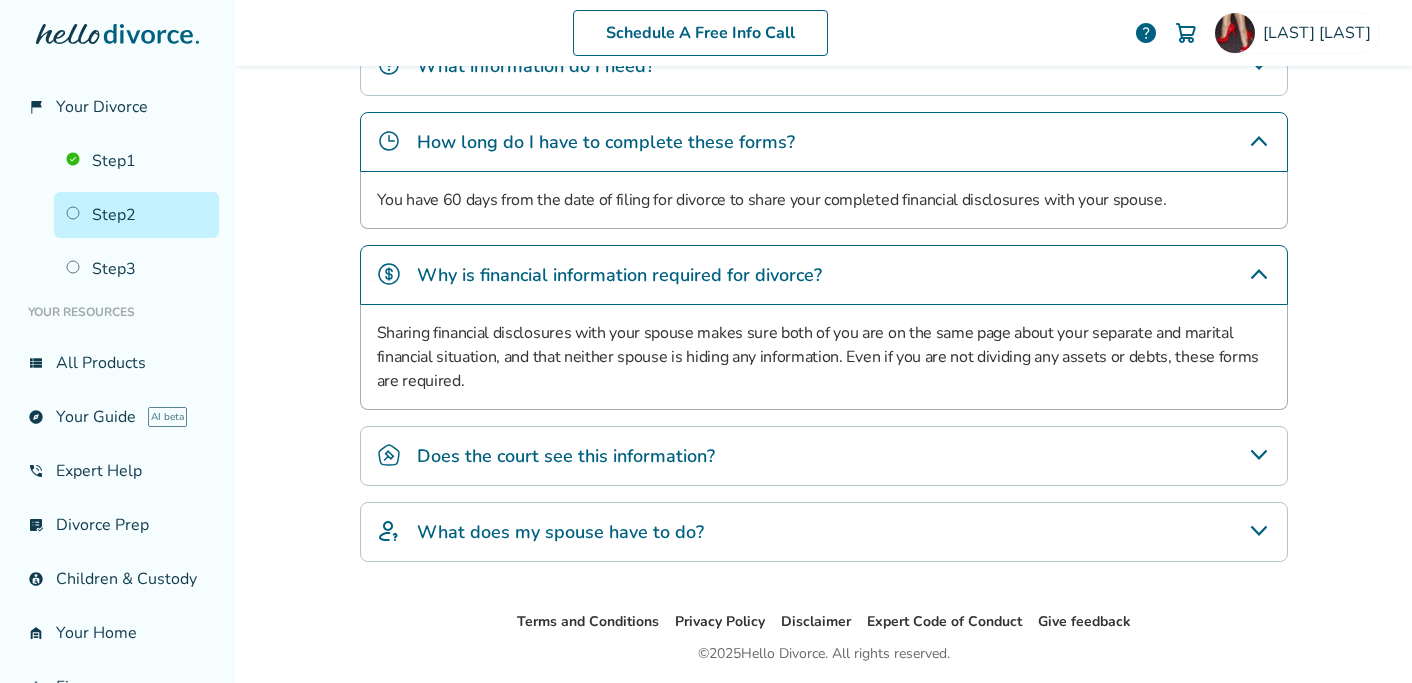 scroll, scrollTop: 729, scrollLeft: 0, axis: vertical 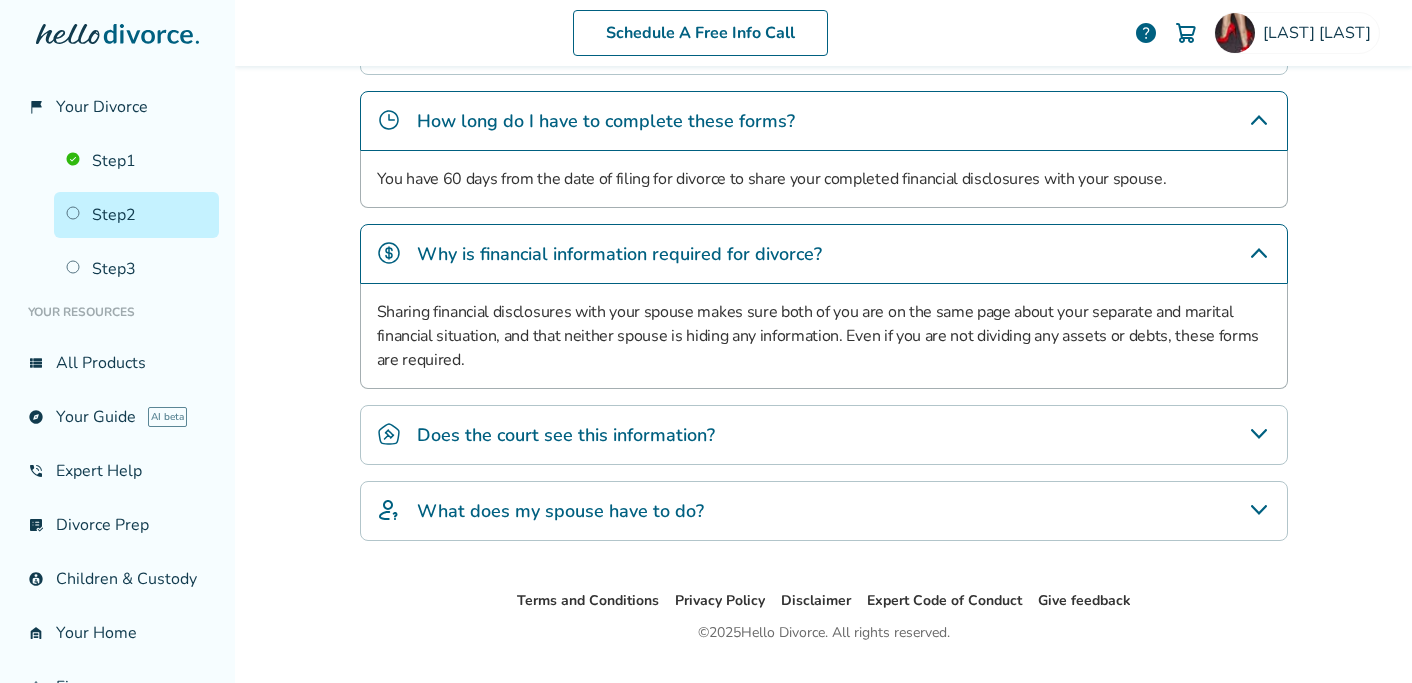 click on "Does the court see this information?" at bounding box center [824, 435] 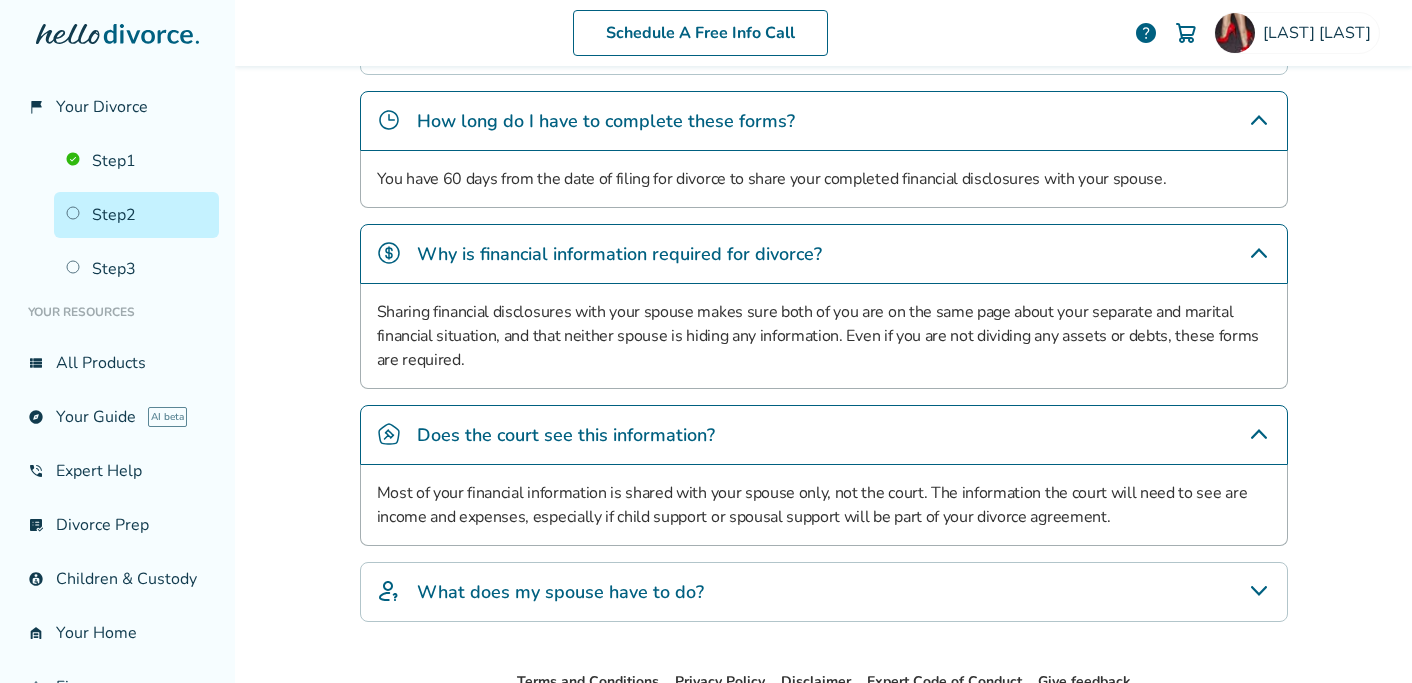 scroll, scrollTop: 852, scrollLeft: 0, axis: vertical 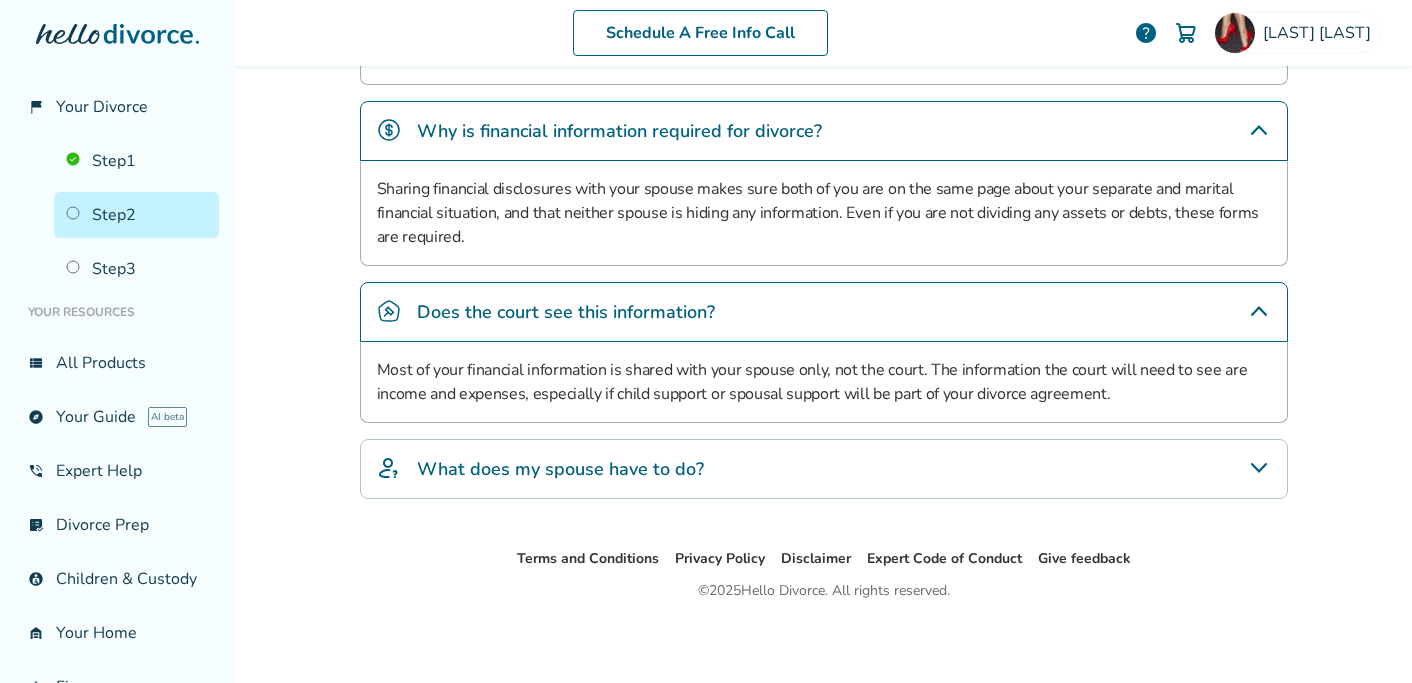 click 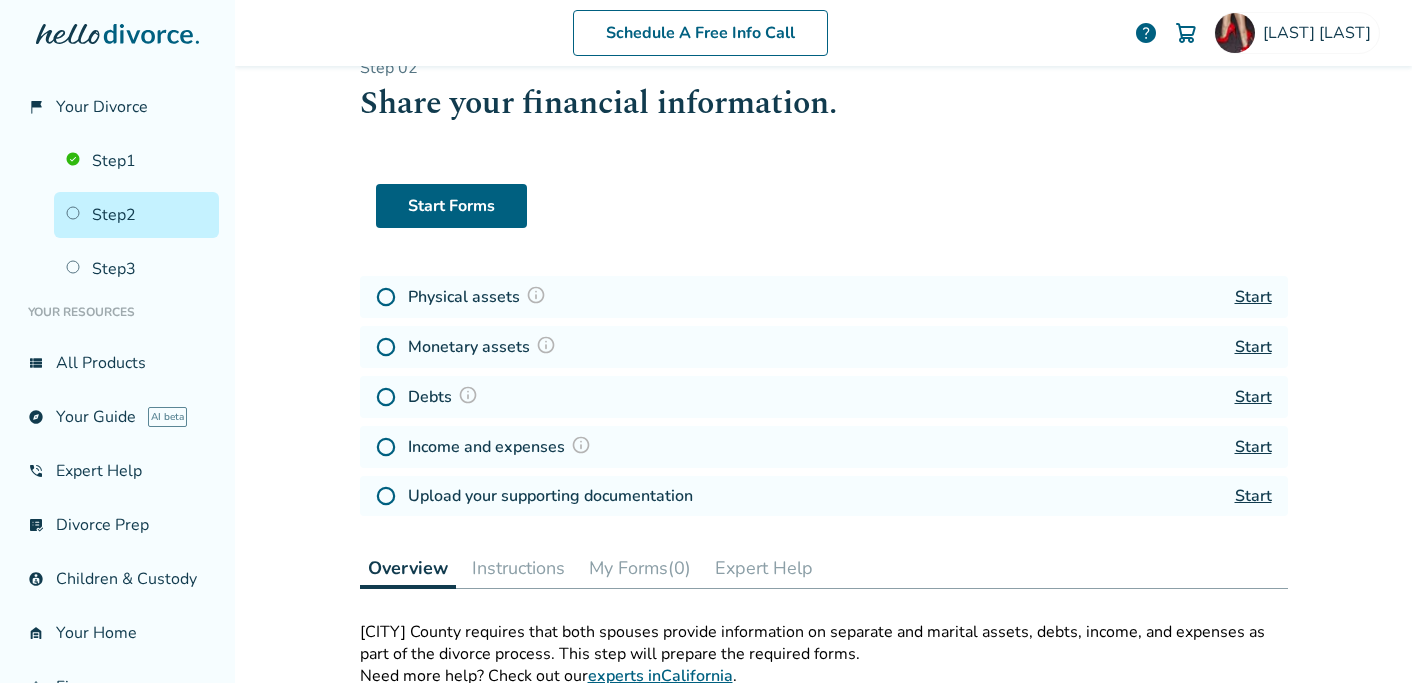 scroll, scrollTop: 0, scrollLeft: 0, axis: both 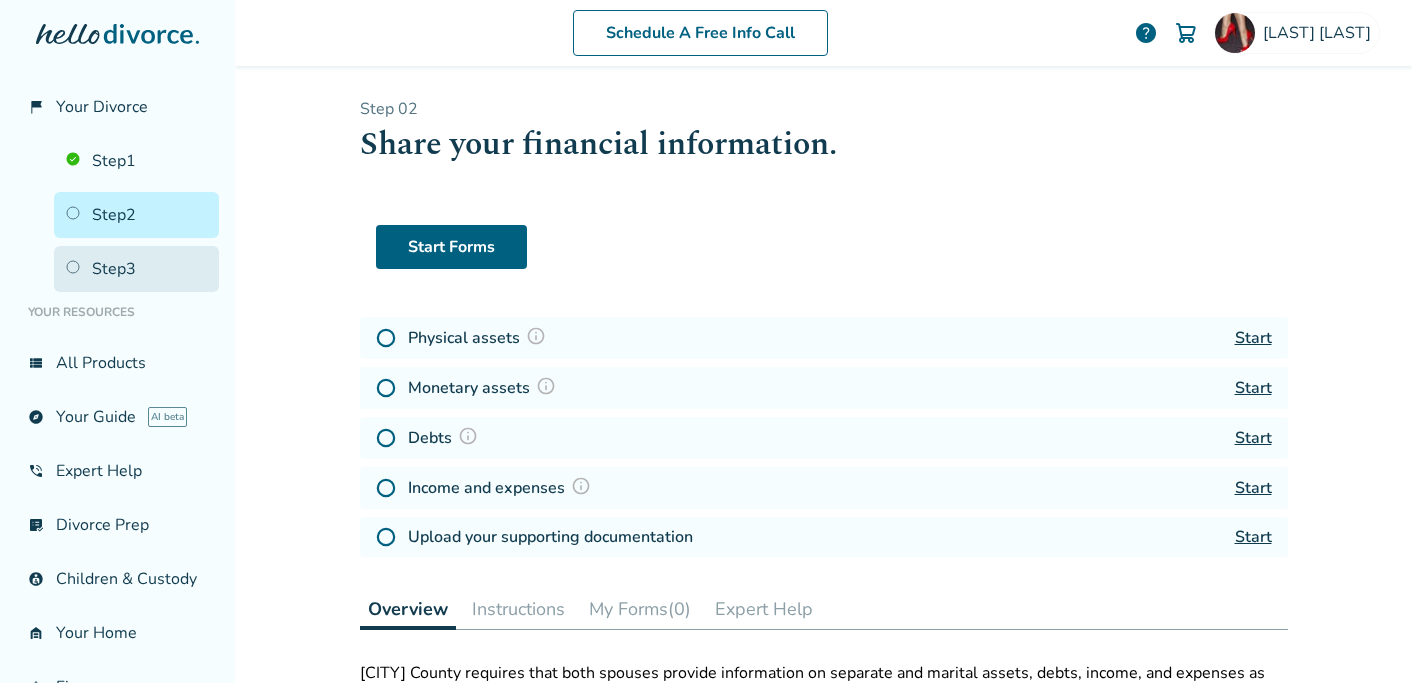 click on "Step  3" at bounding box center [136, 269] 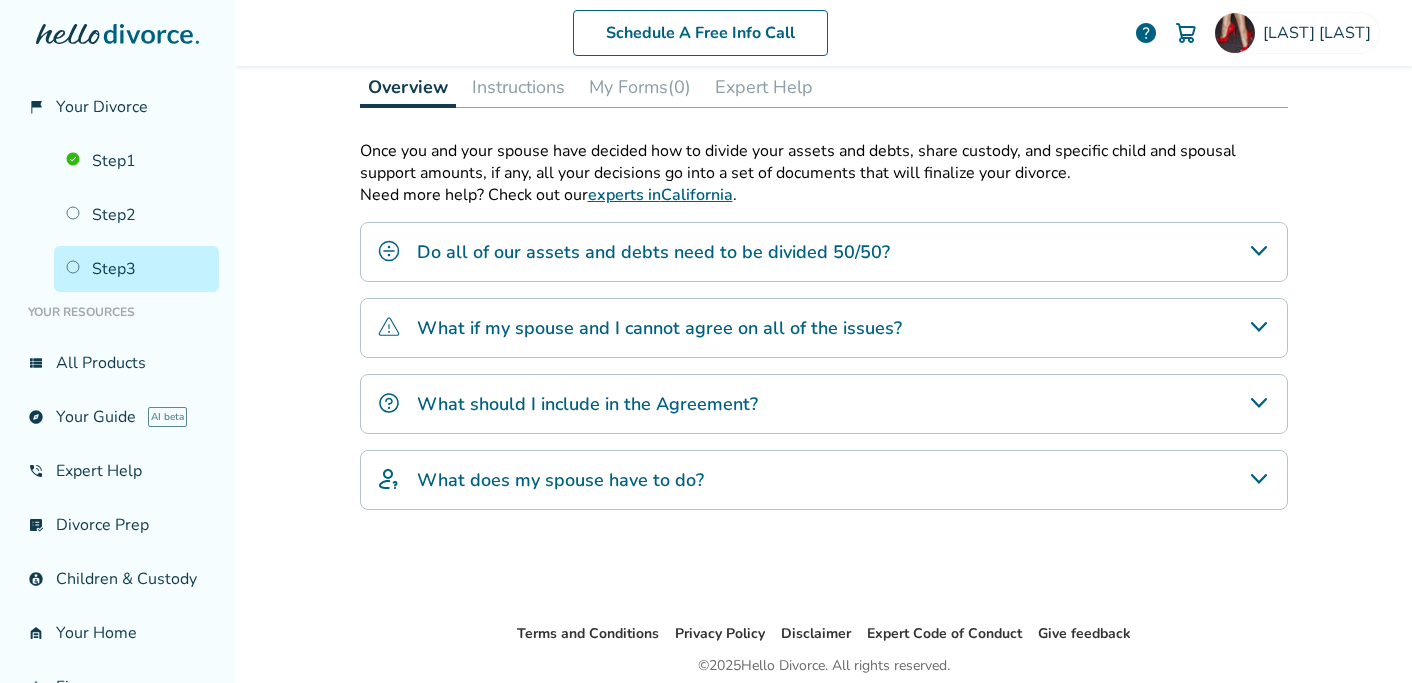 scroll, scrollTop: 378, scrollLeft: 0, axis: vertical 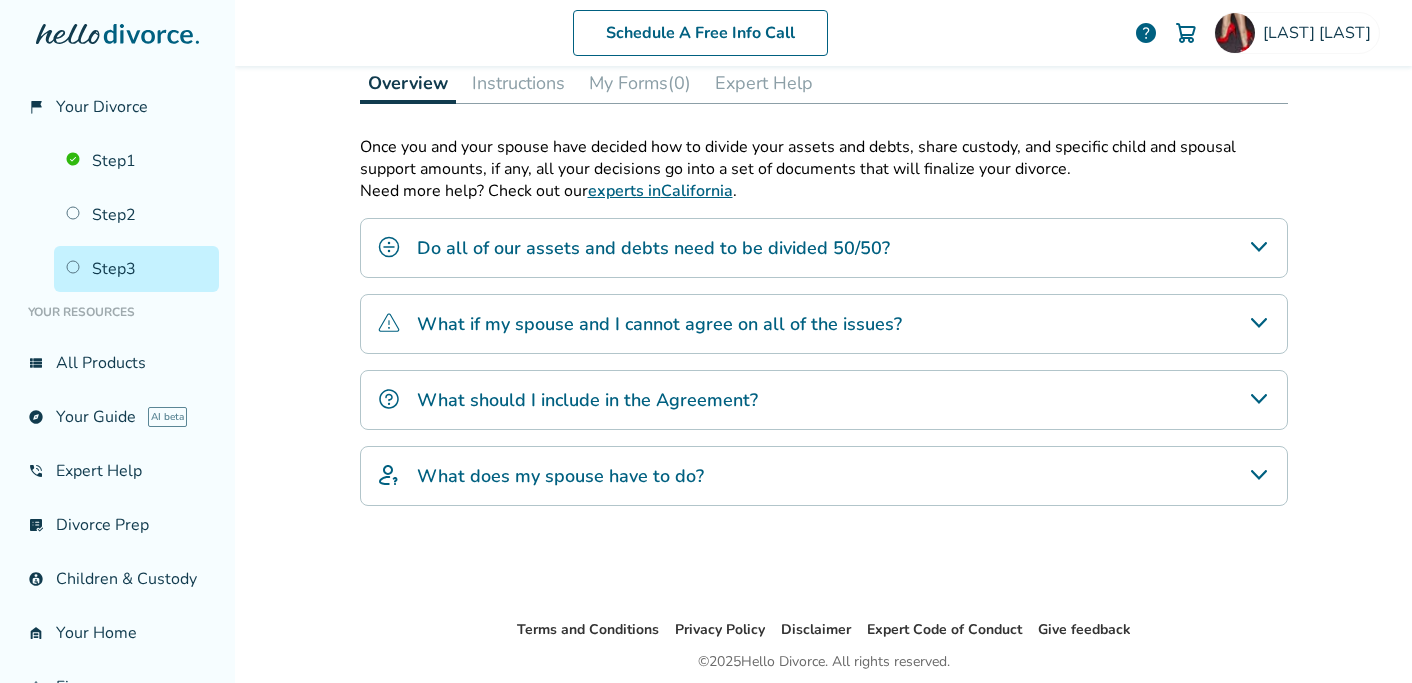 click 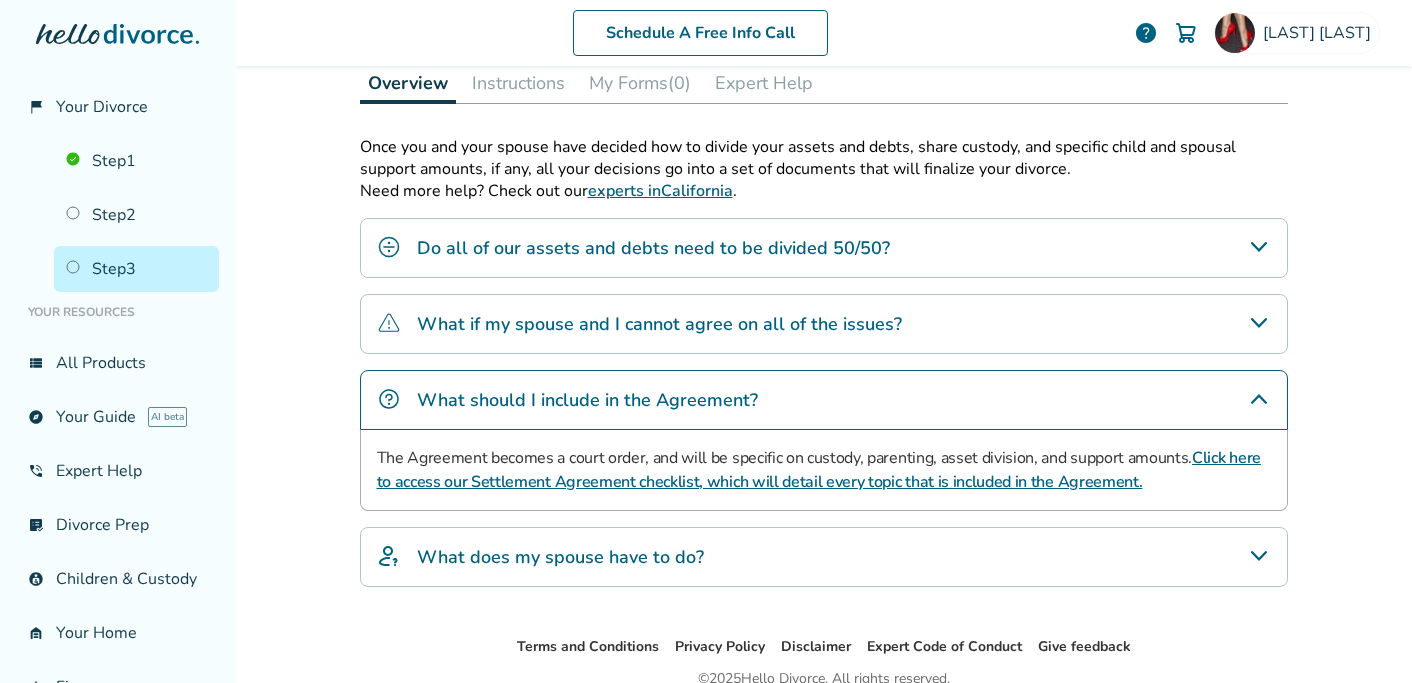 click 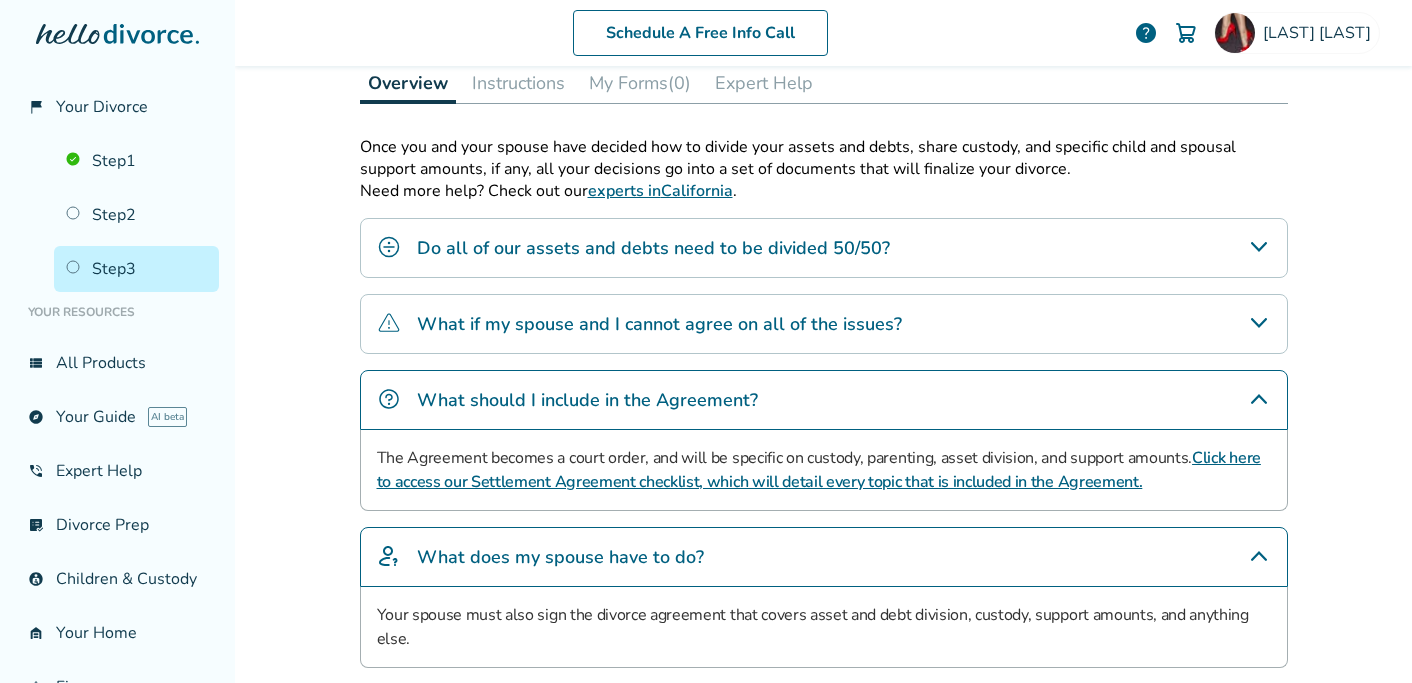 click 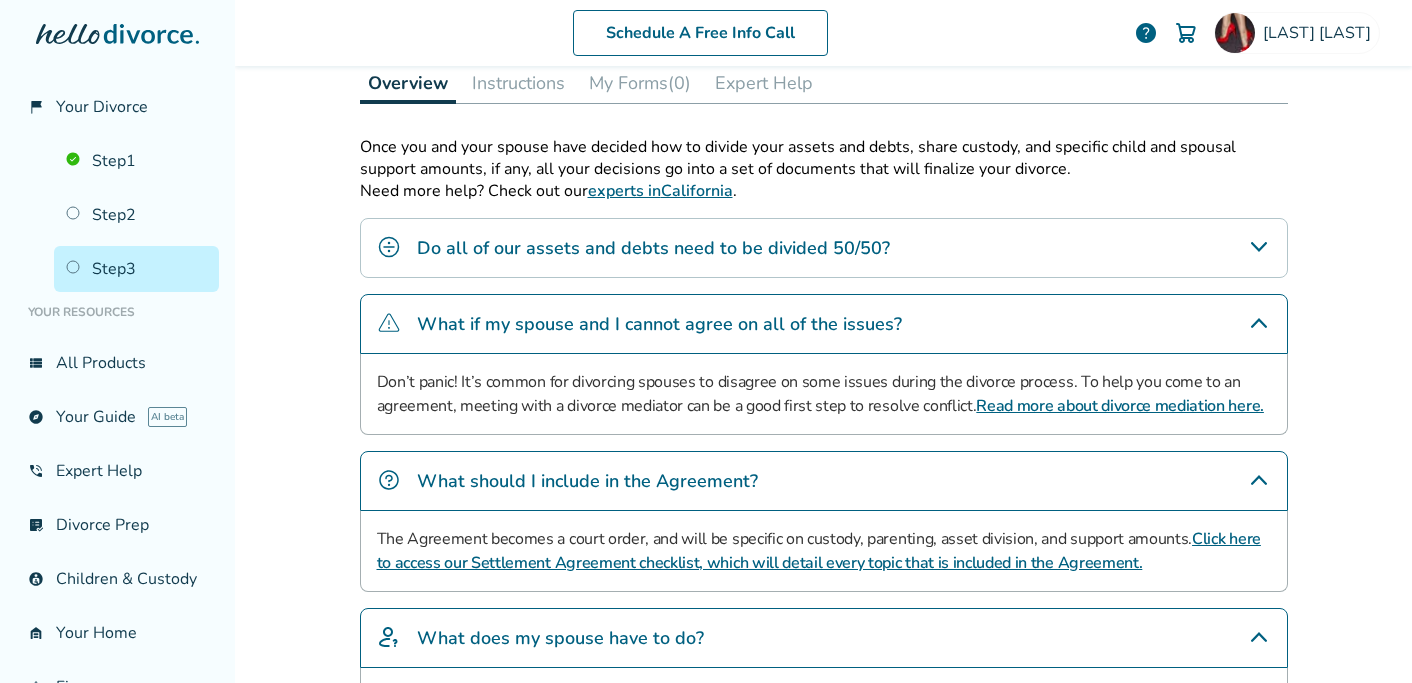click 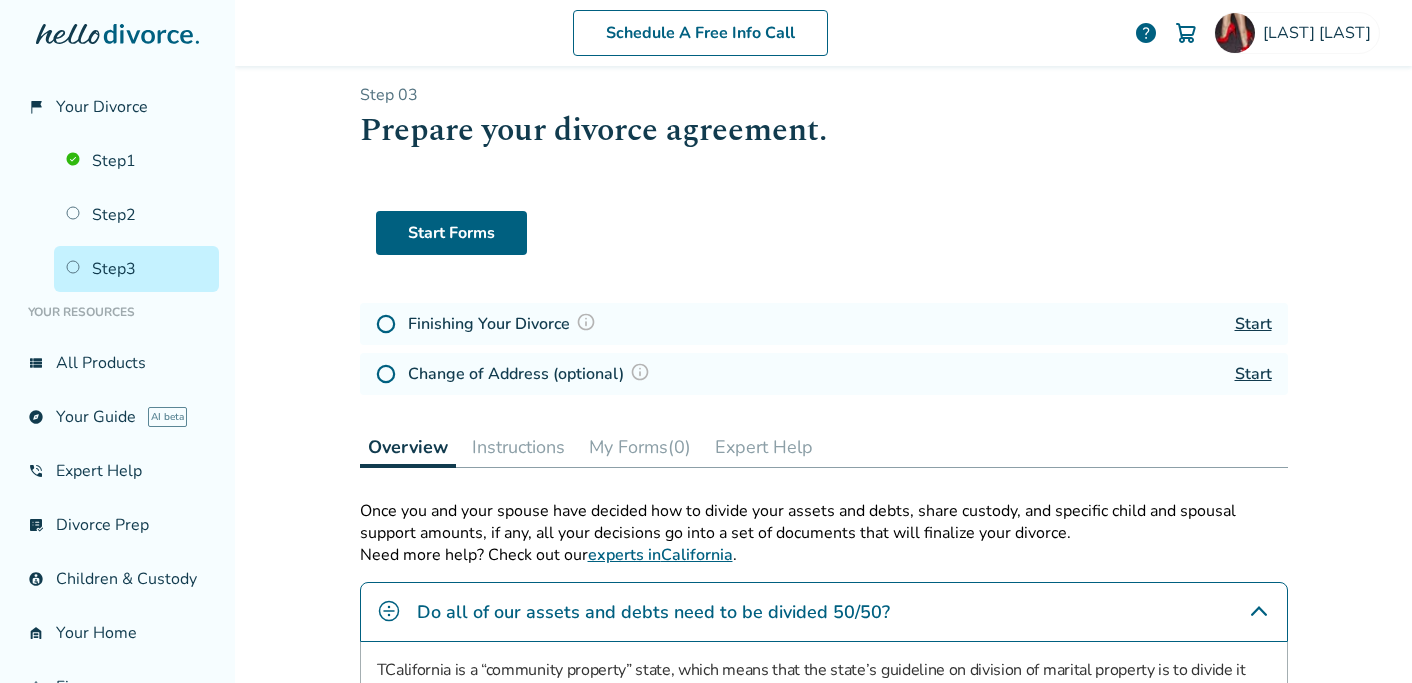 scroll, scrollTop: 0, scrollLeft: 0, axis: both 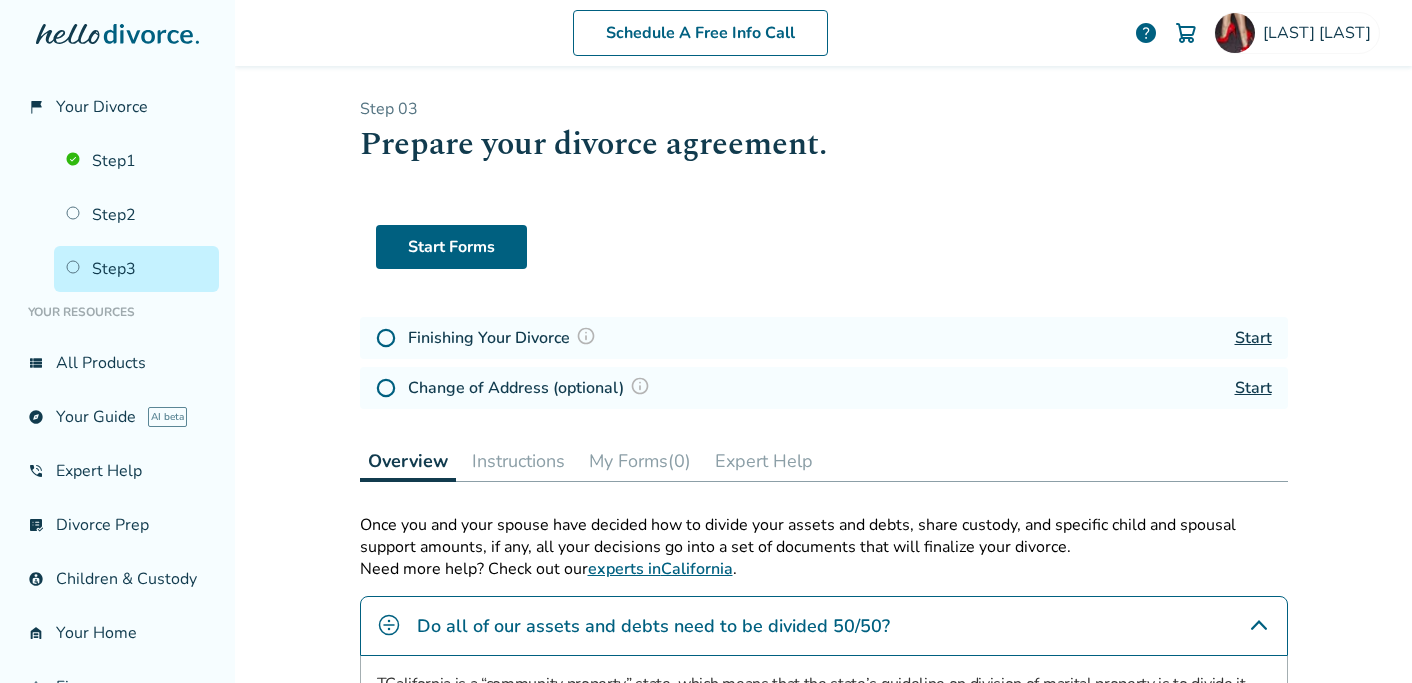 click on "Instructions" at bounding box center [518, 461] 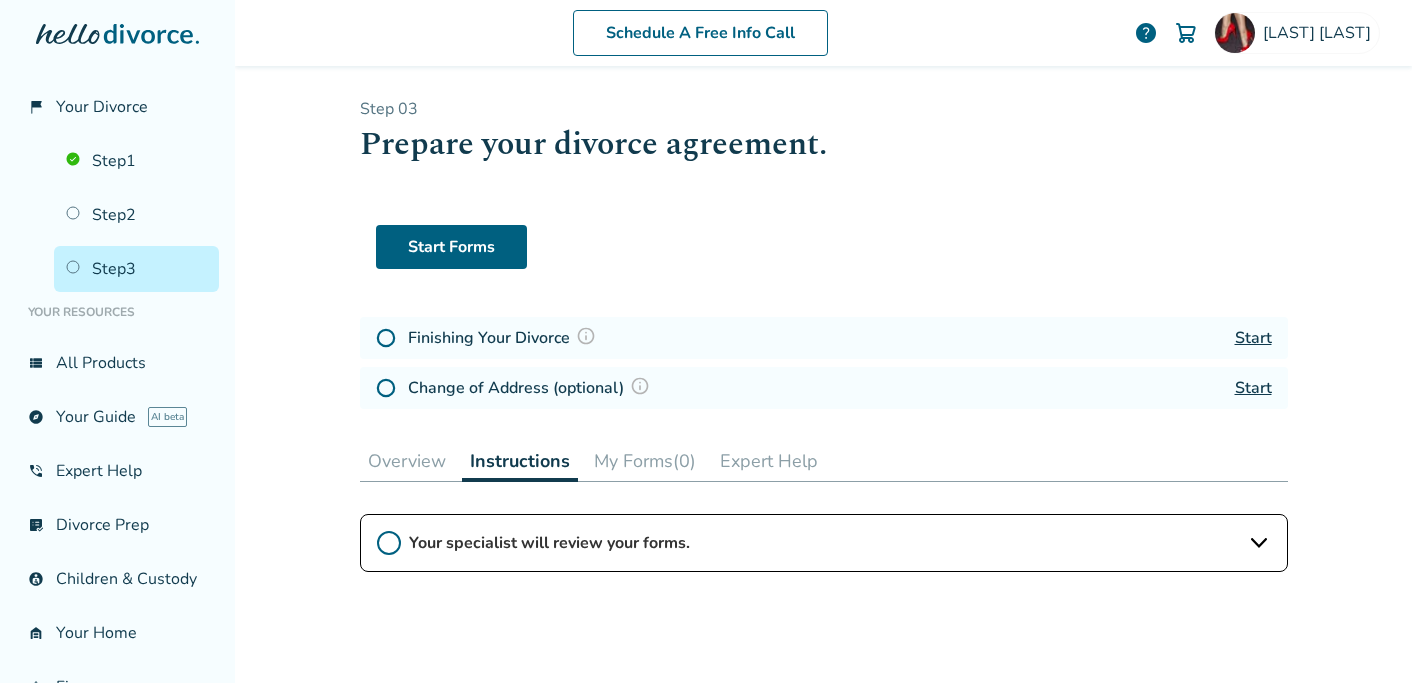 click on "My Forms  (0)" at bounding box center (645, 461) 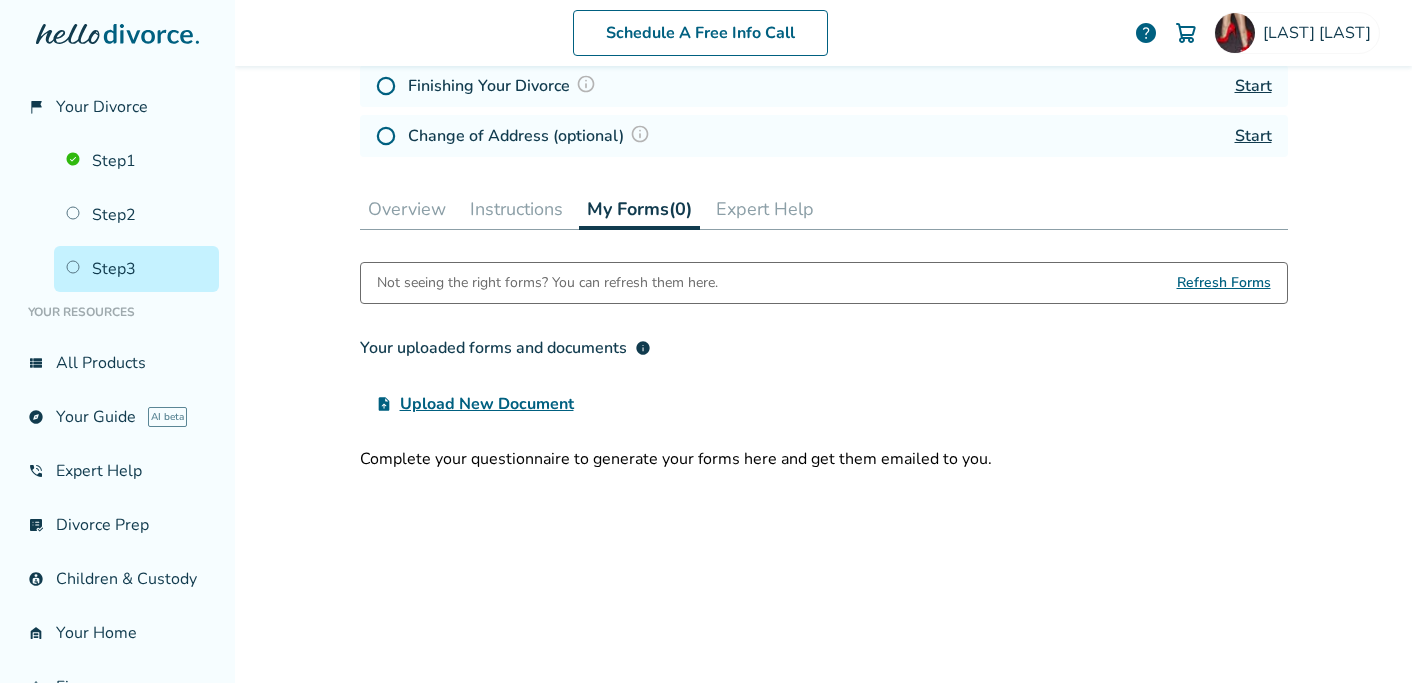 scroll, scrollTop: 255, scrollLeft: 0, axis: vertical 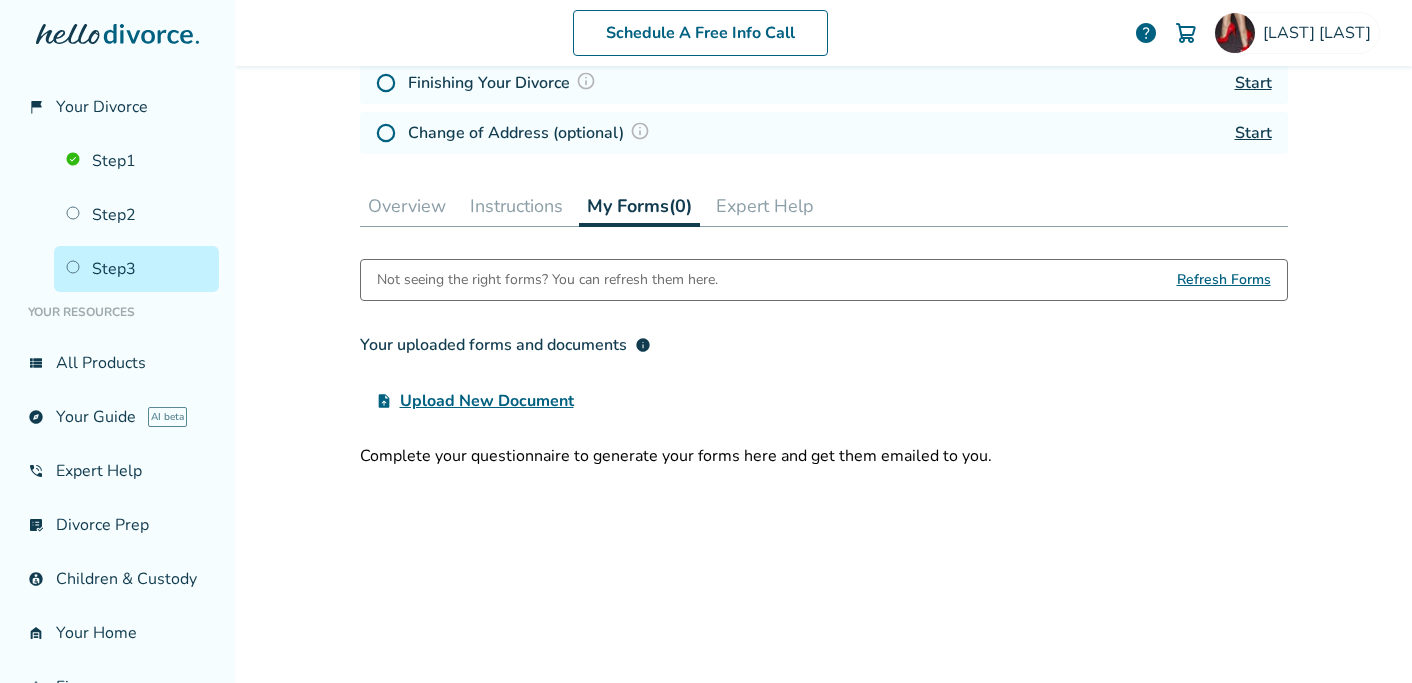 click on "Upload New Document" at bounding box center [487, 401] 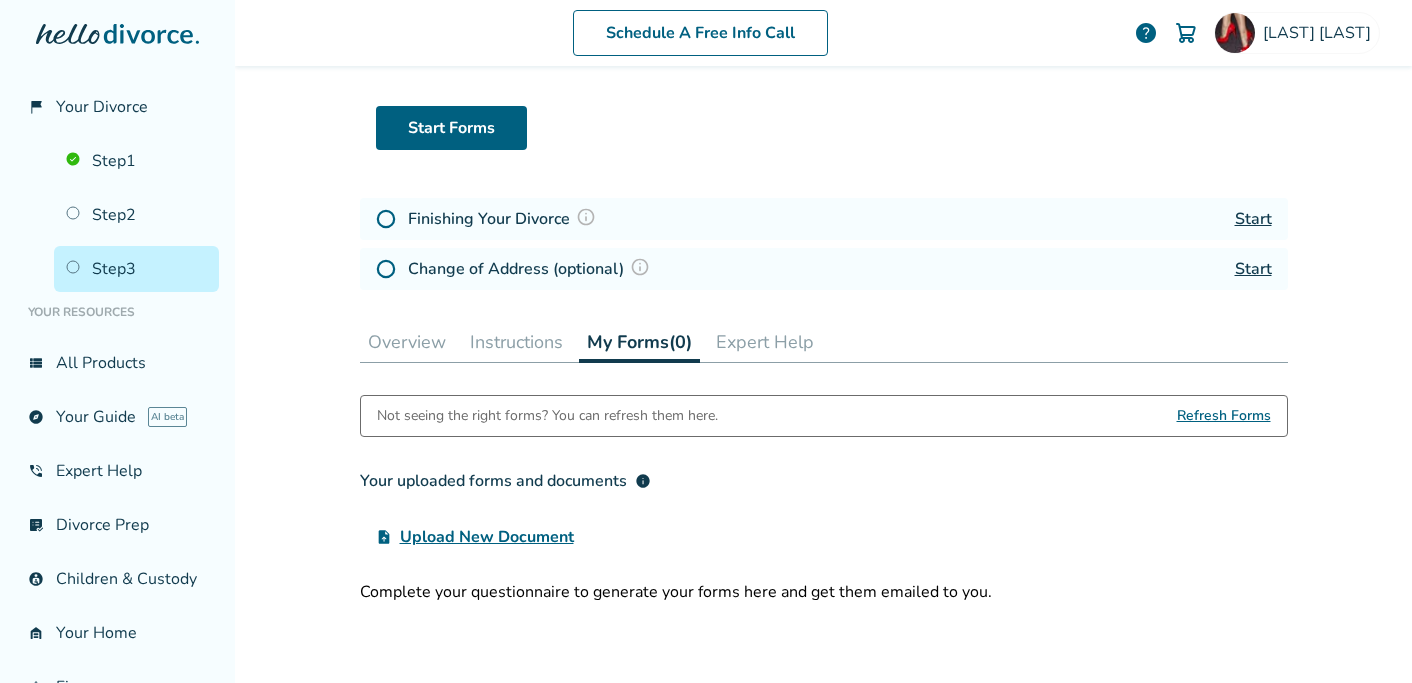 scroll, scrollTop: 0, scrollLeft: 0, axis: both 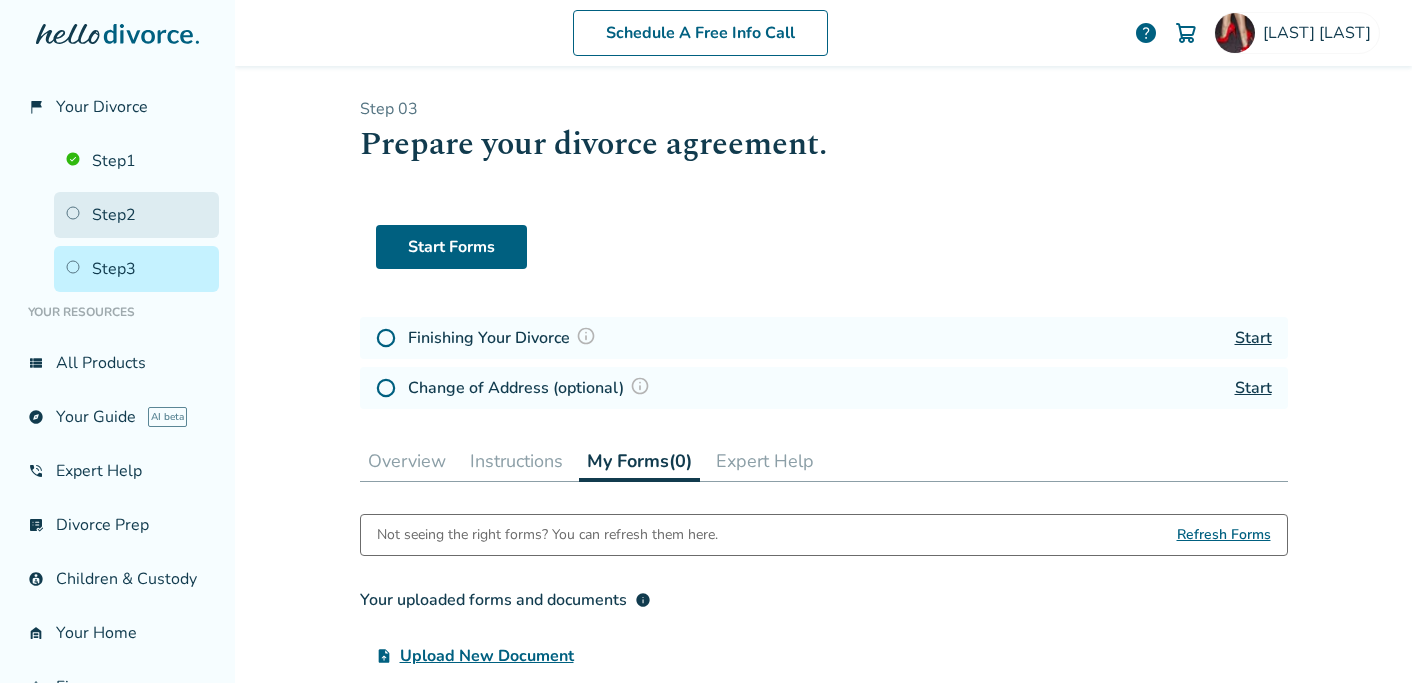 click on "Step  2" at bounding box center [136, 215] 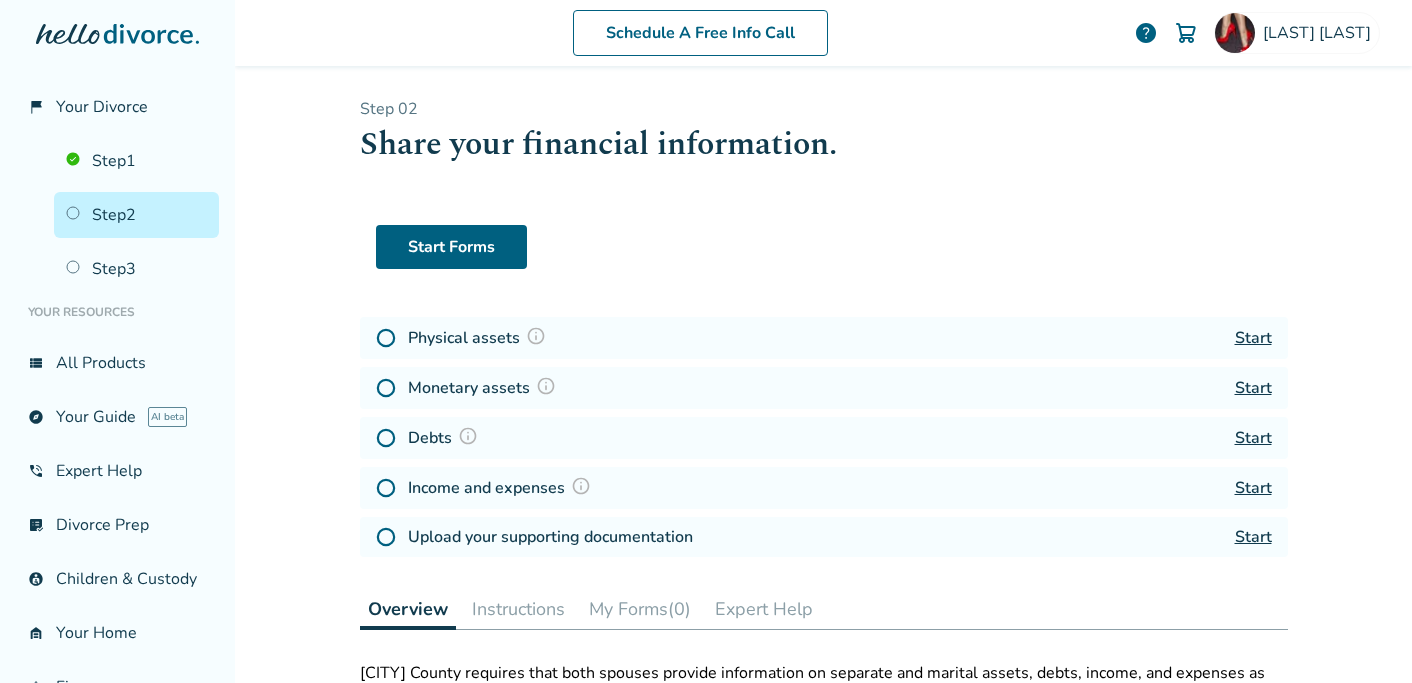 click on "Start" at bounding box center [1253, 488] 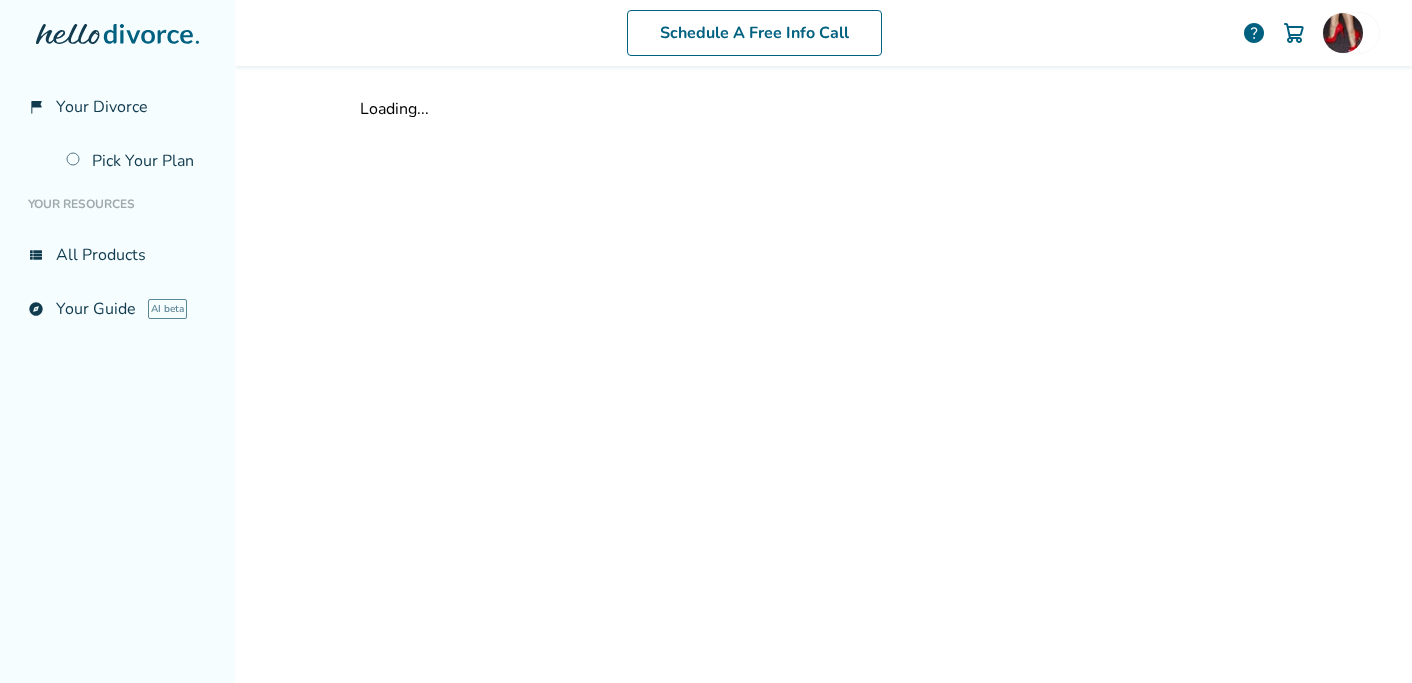 scroll, scrollTop: 0, scrollLeft: 0, axis: both 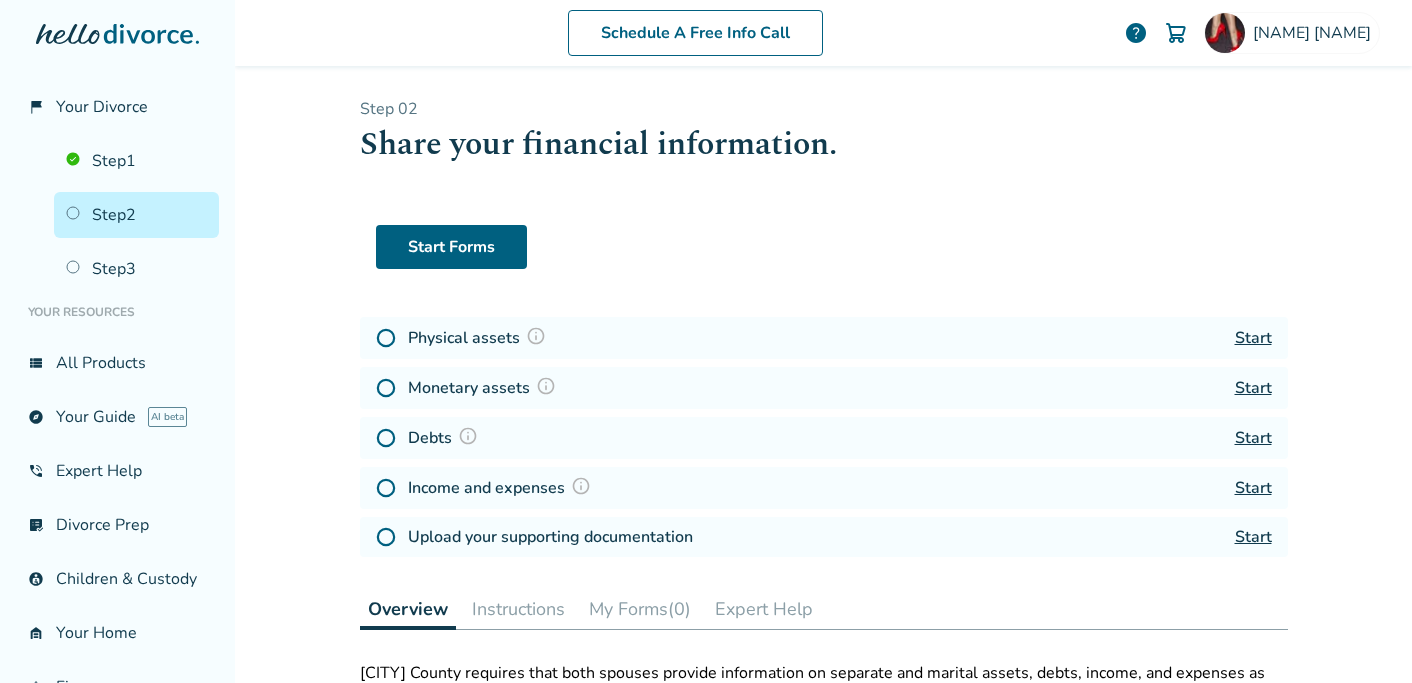click on "Start" at bounding box center (1253, 338) 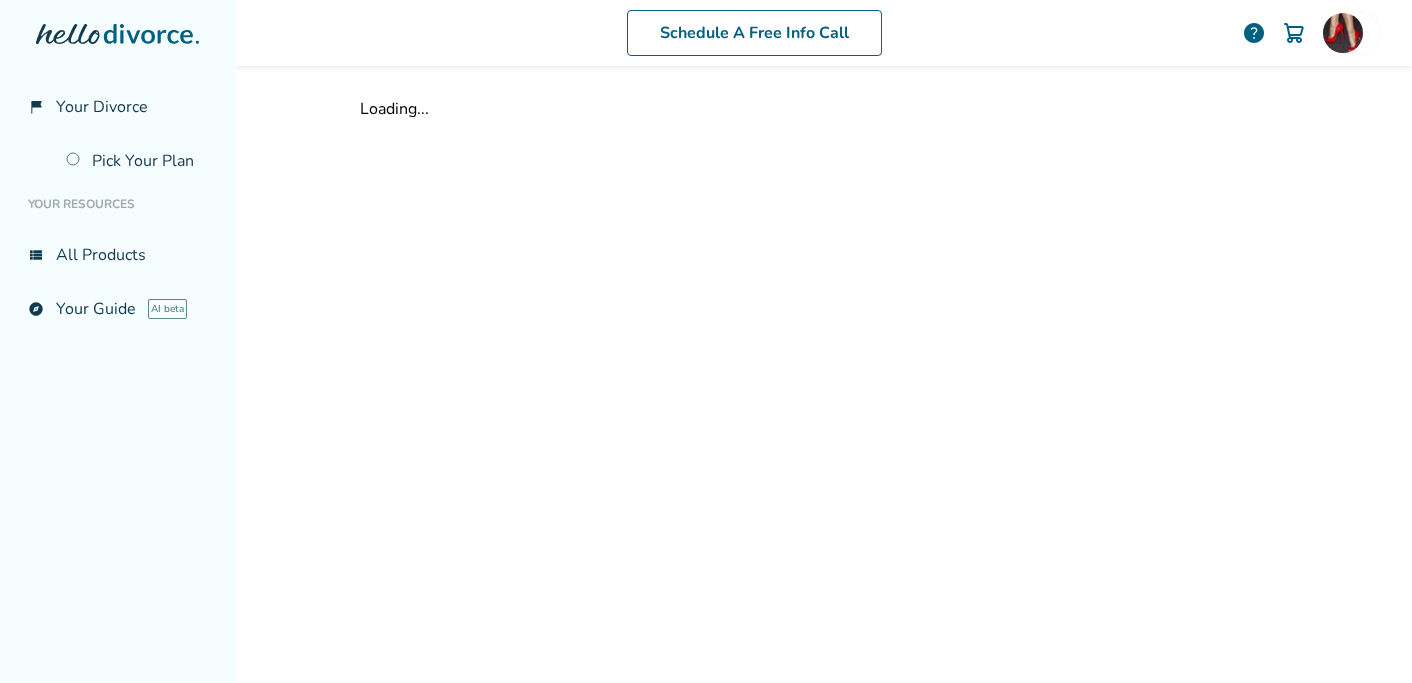 scroll, scrollTop: 0, scrollLeft: 0, axis: both 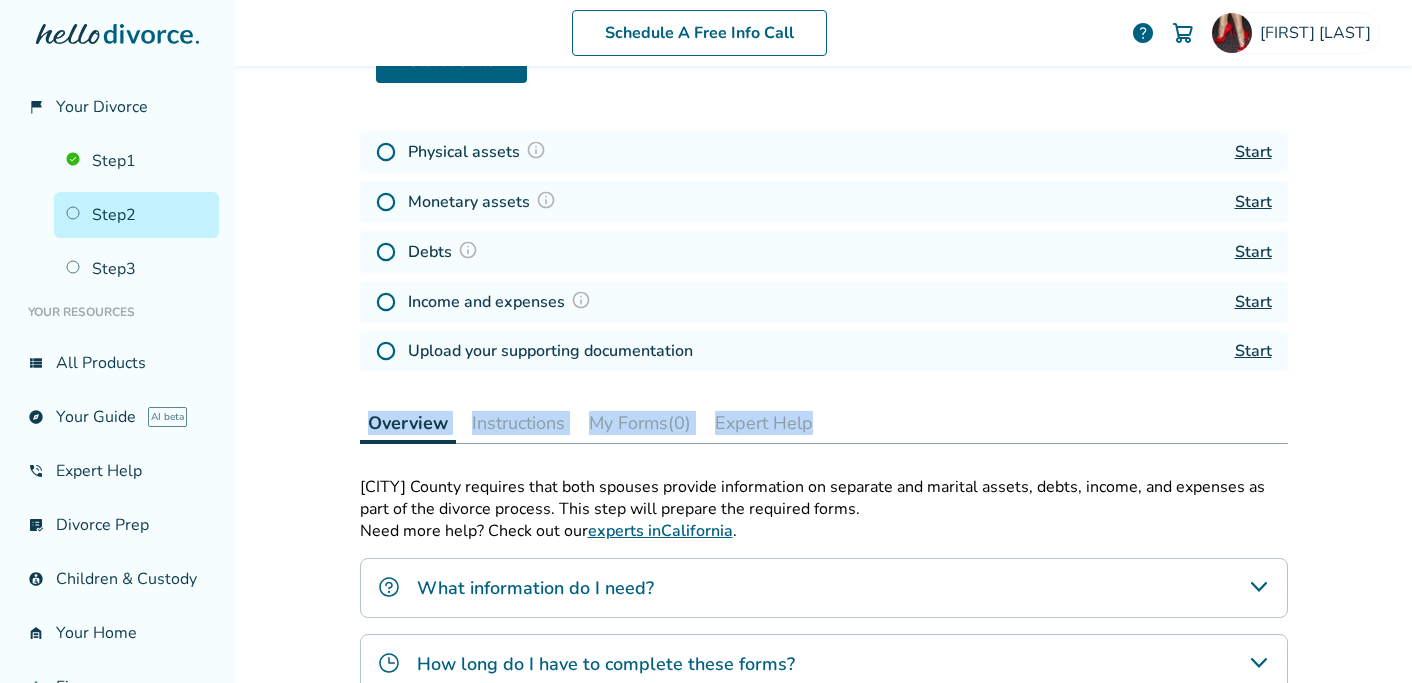 drag, startPoint x: 1394, startPoint y: 337, endPoint x: 1384, endPoint y: 430, distance: 93.53609 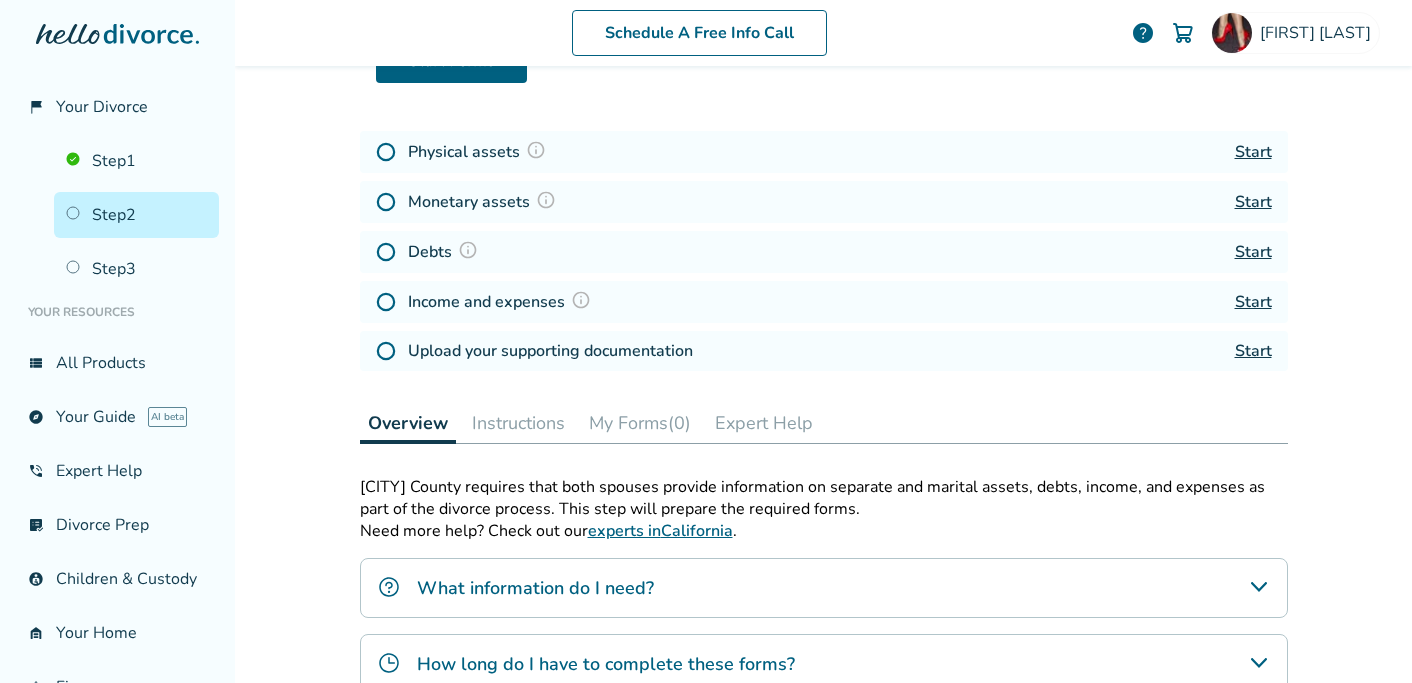 click on "Expert Help" at bounding box center [764, 423] 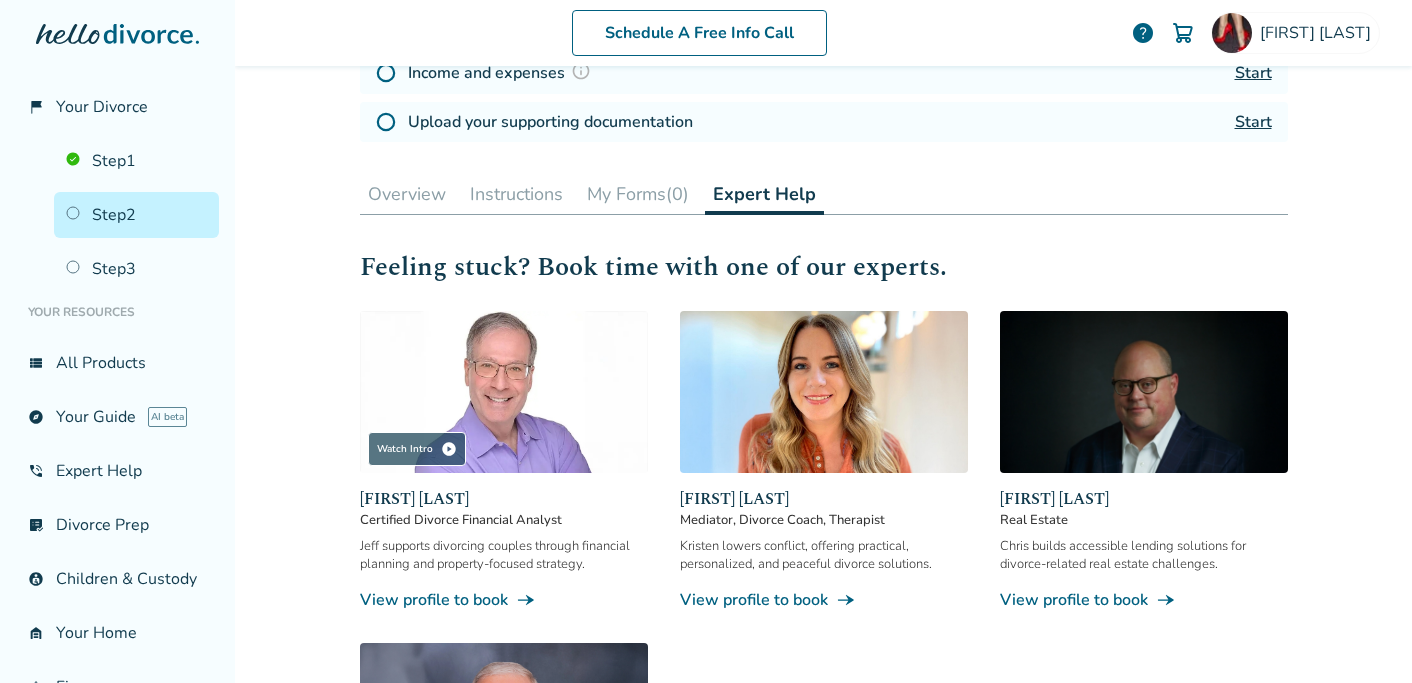 scroll, scrollTop: 436, scrollLeft: 0, axis: vertical 